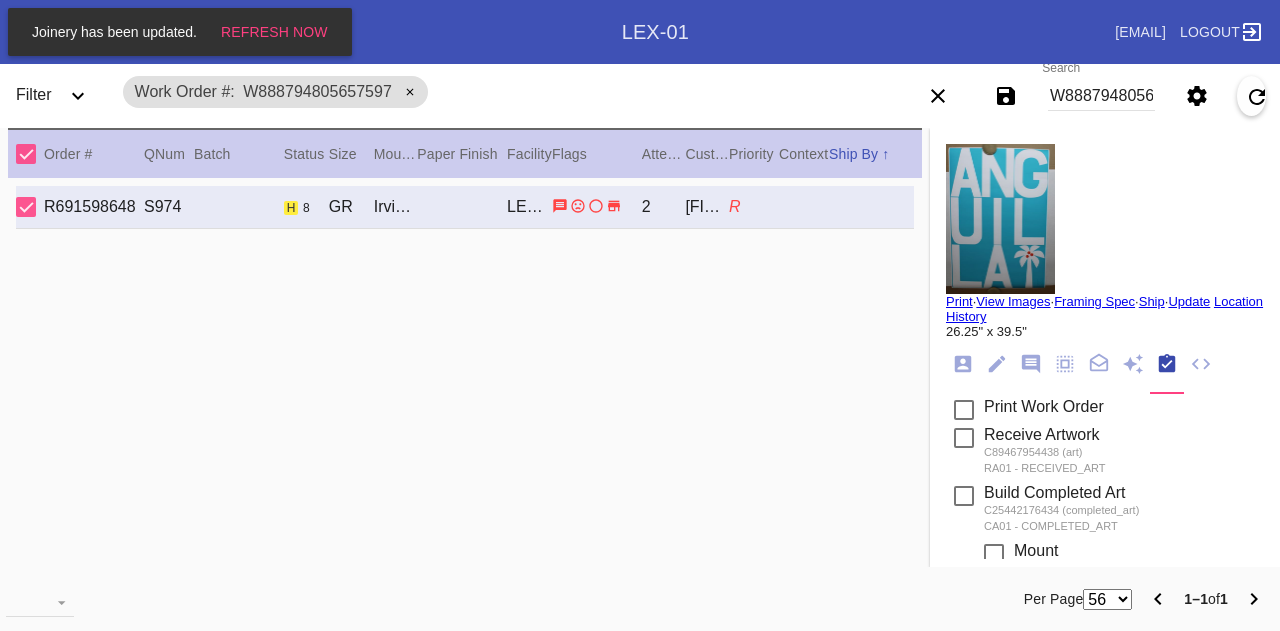 scroll, scrollTop: 0, scrollLeft: 0, axis: both 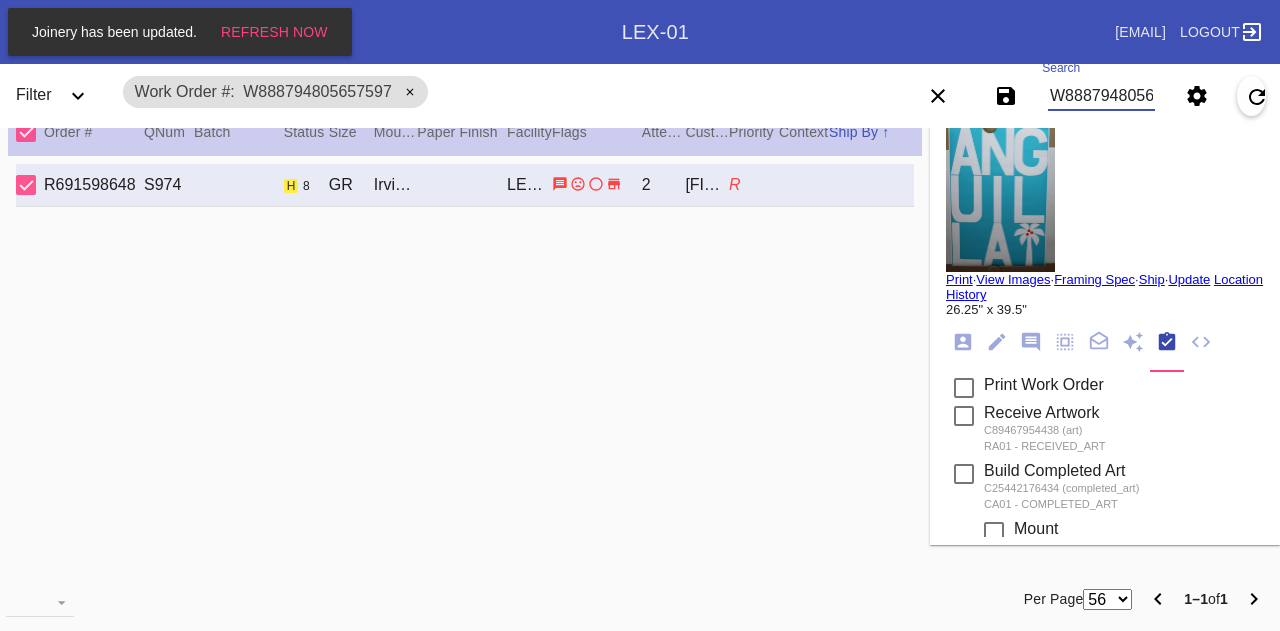 click on "W888794805657597" at bounding box center (1101, 96) 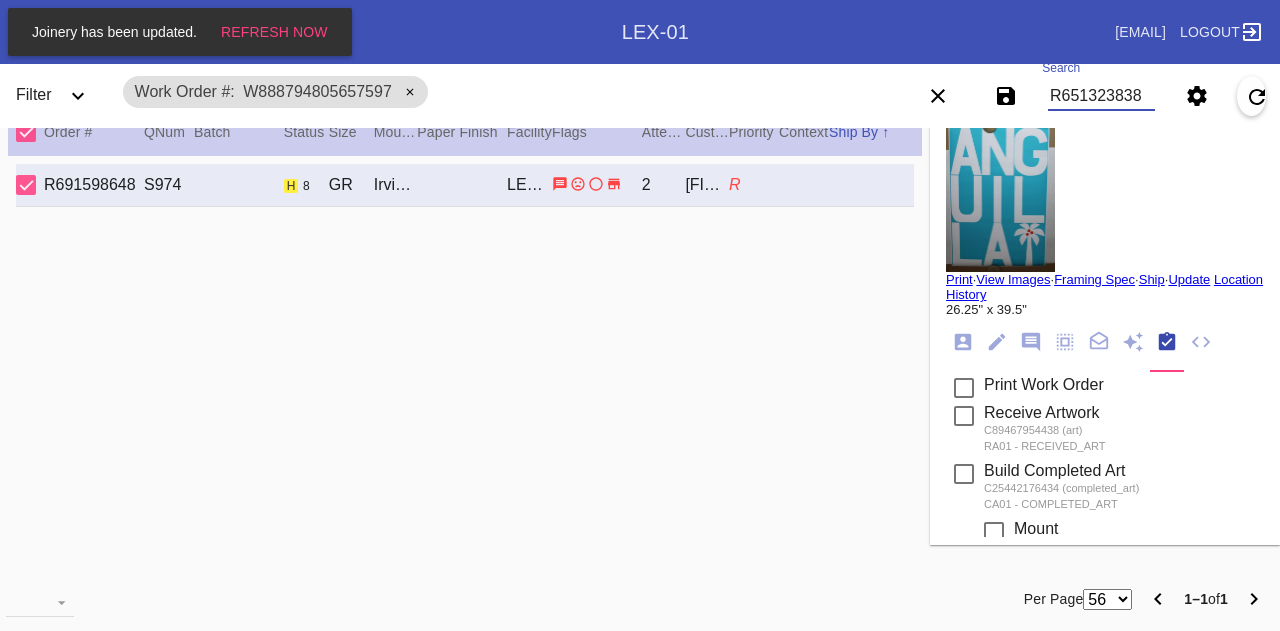 type on "R651323838" 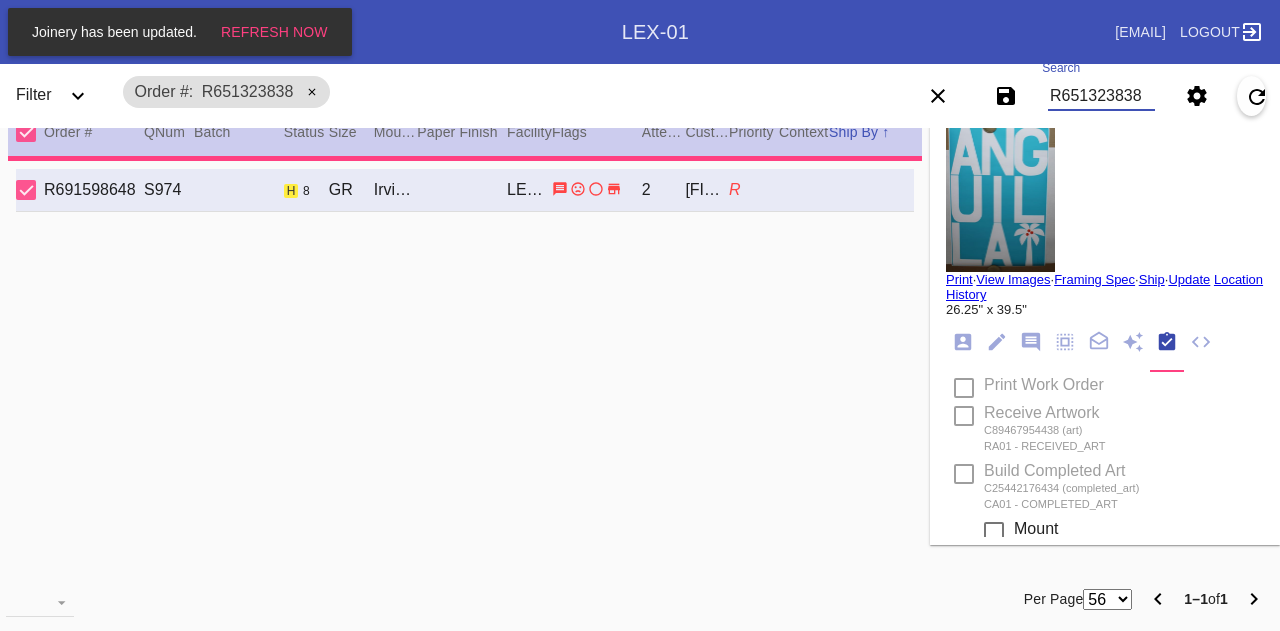 type 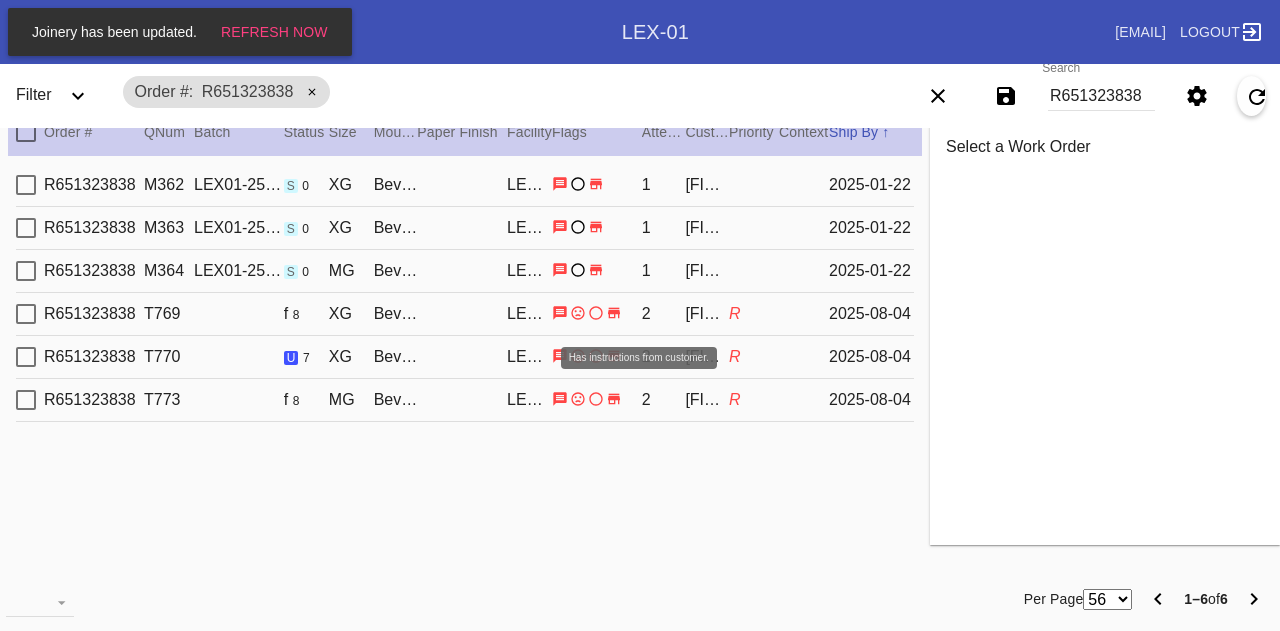 click 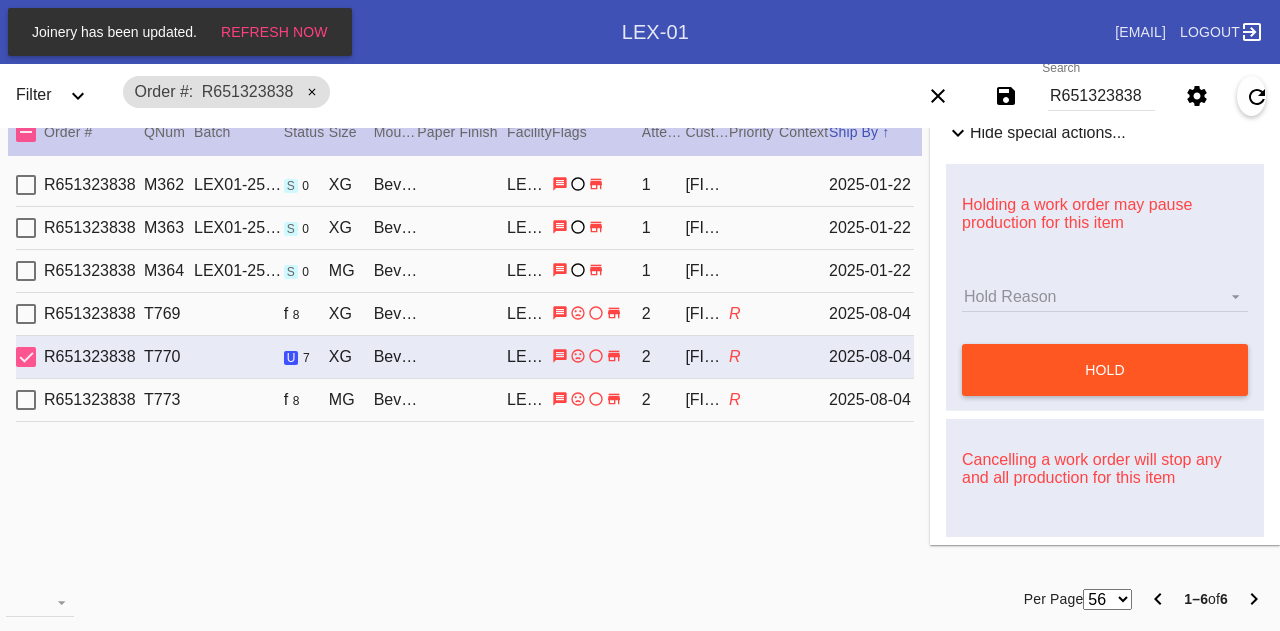 scroll, scrollTop: 920, scrollLeft: 0, axis: vertical 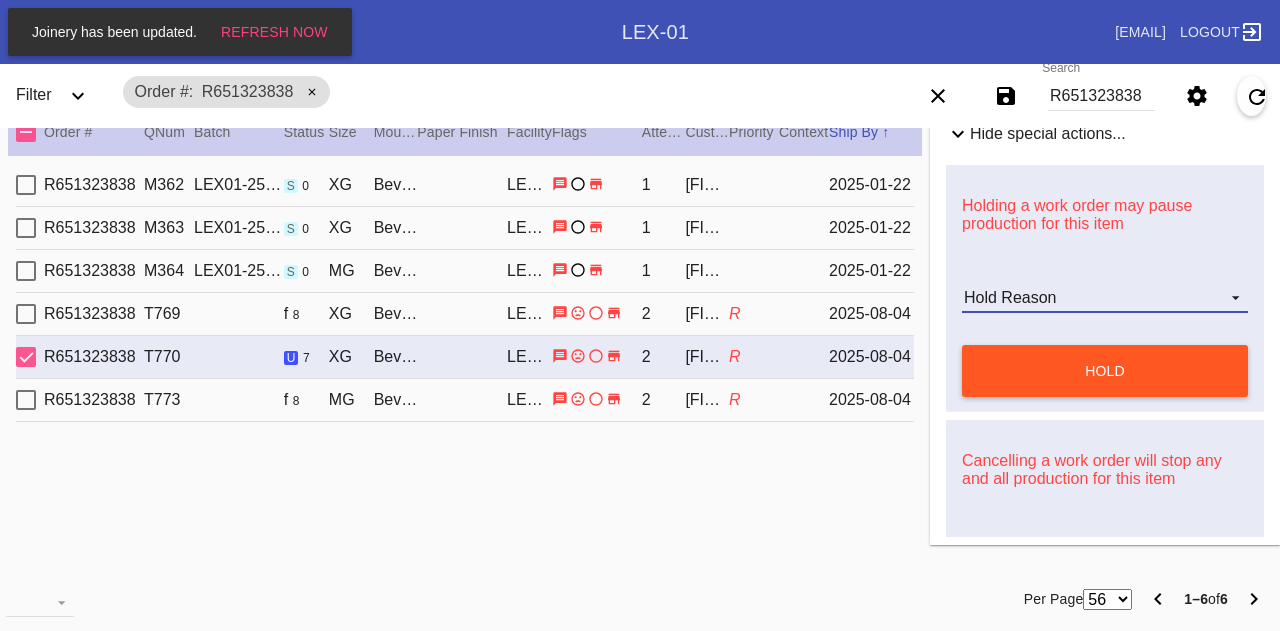 click on "Hold Reason" at bounding box center (1105, 298) 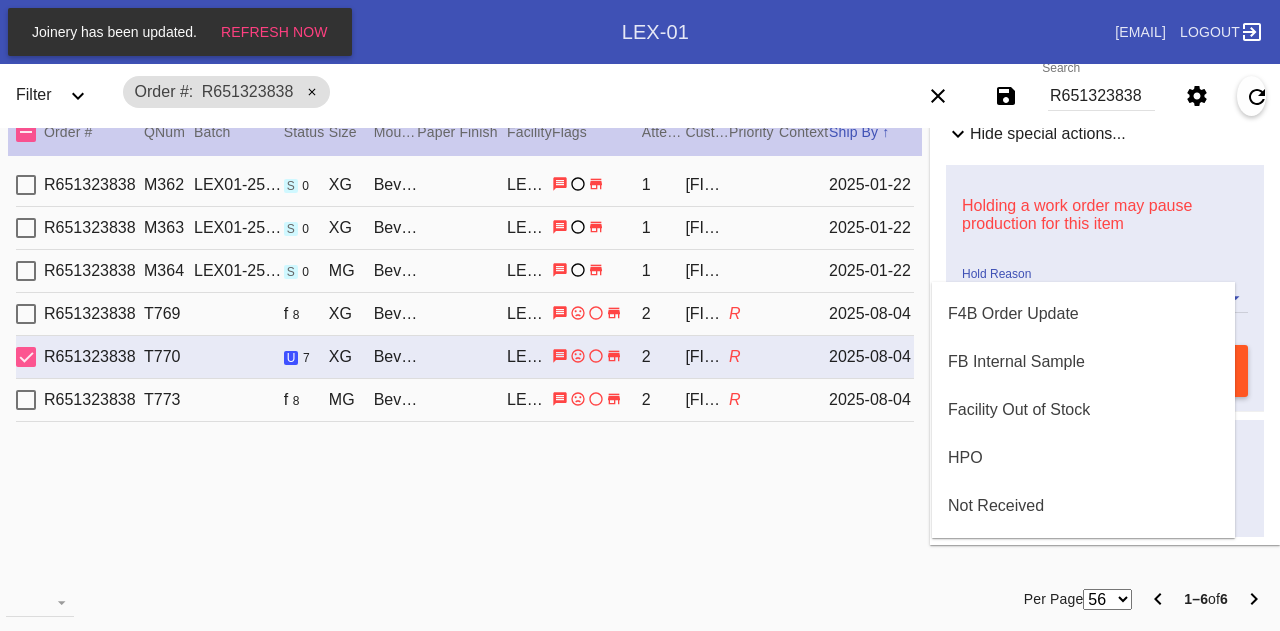 scroll, scrollTop: 234, scrollLeft: 0, axis: vertical 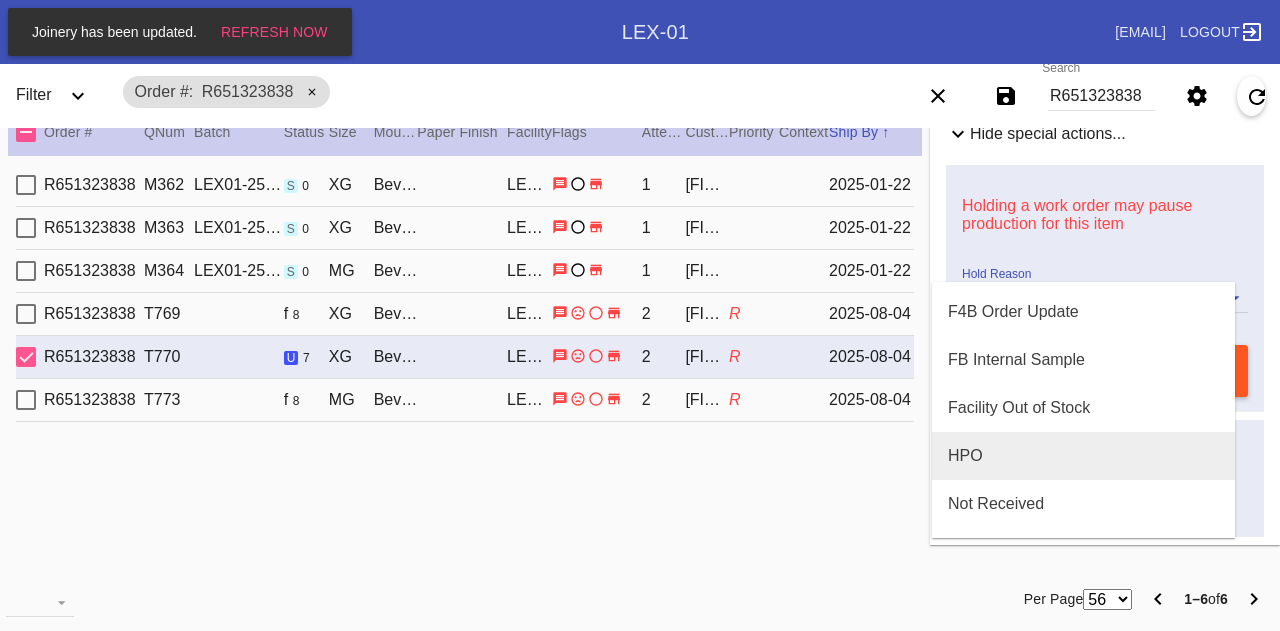 click on "HPO" at bounding box center [1083, 456] 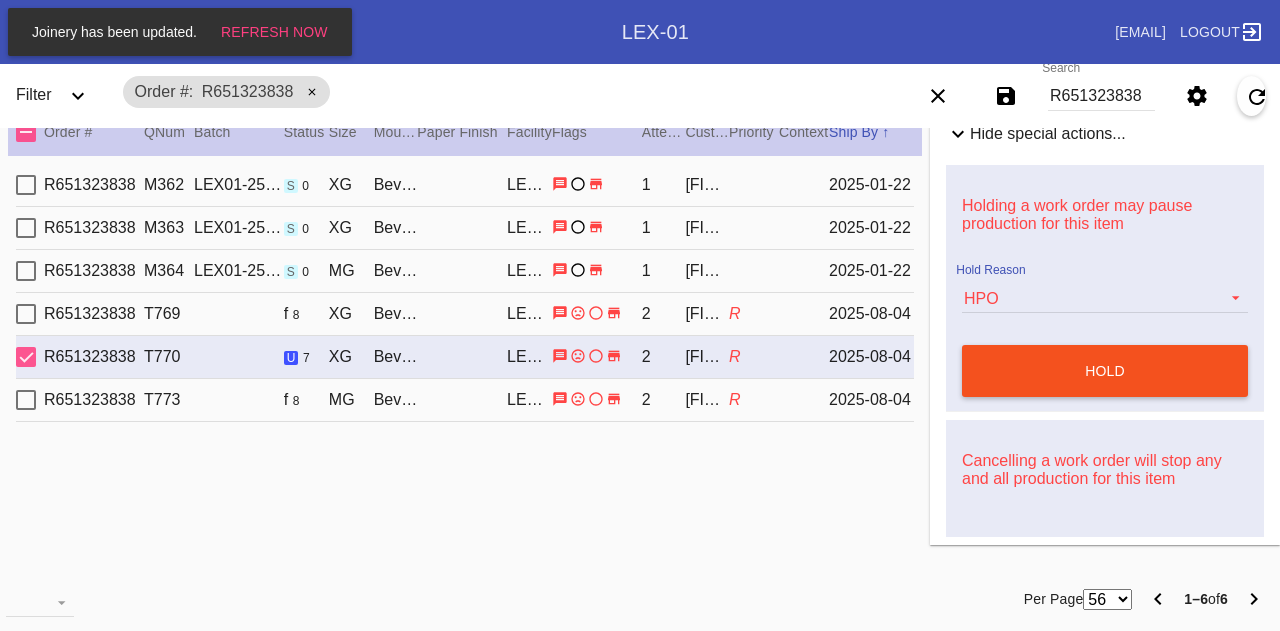 click on "hold" at bounding box center (1105, 371) 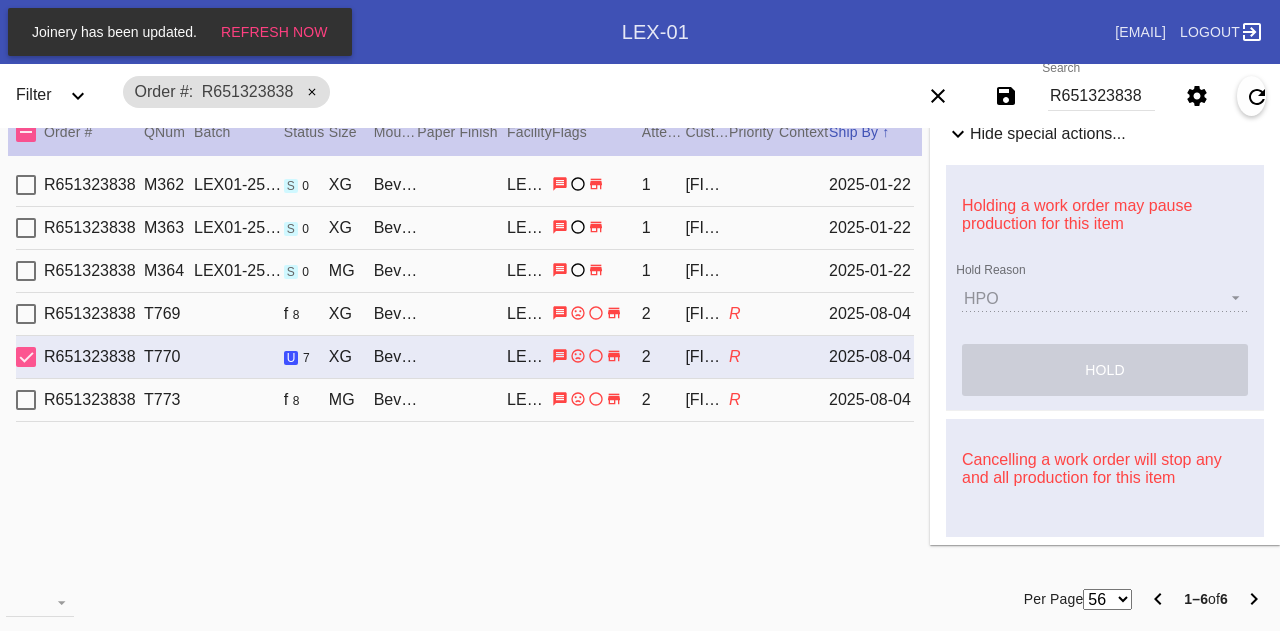 type 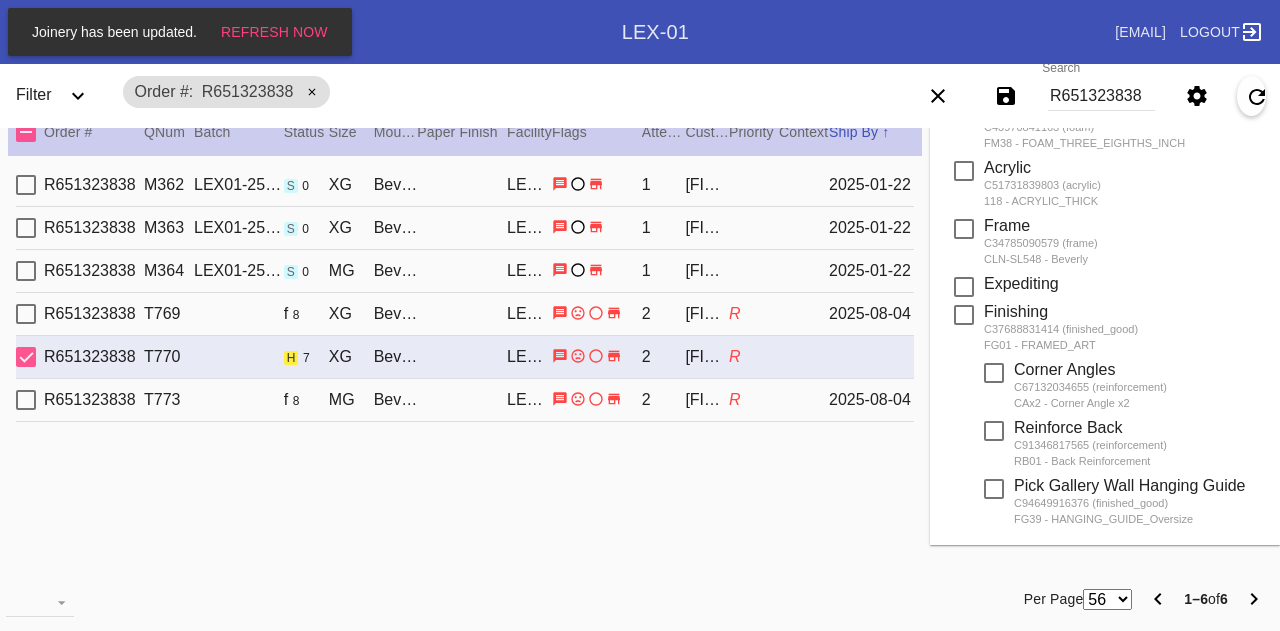 scroll, scrollTop: 0, scrollLeft: 0, axis: both 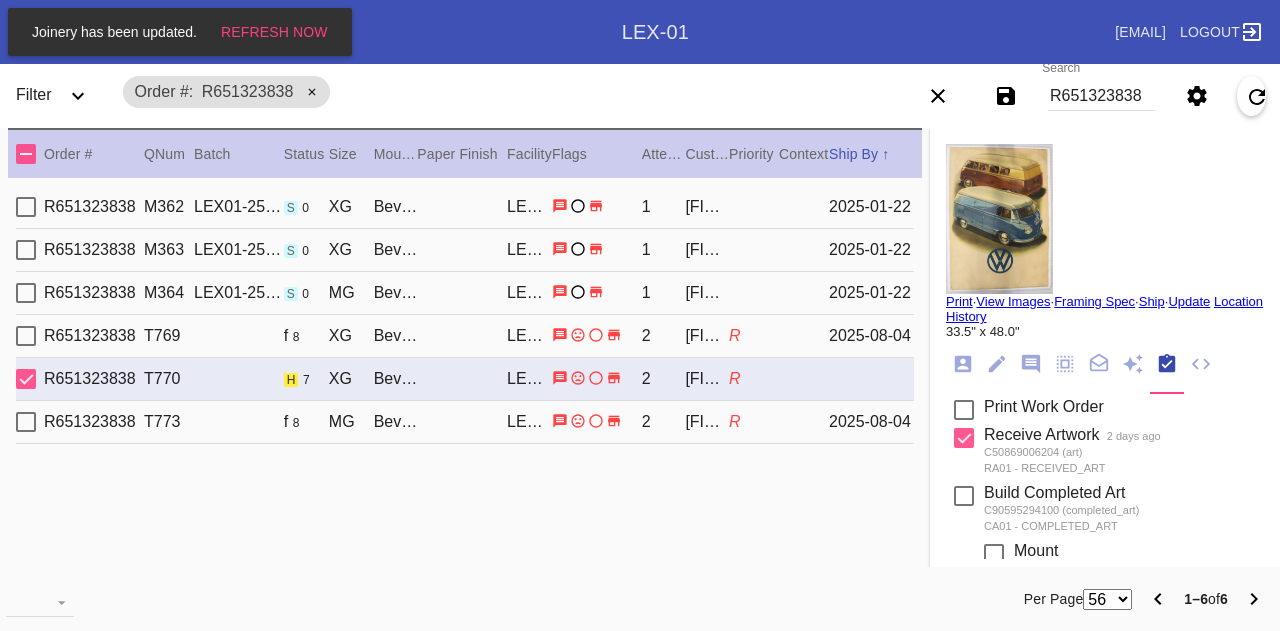 click at bounding box center [999, 219] 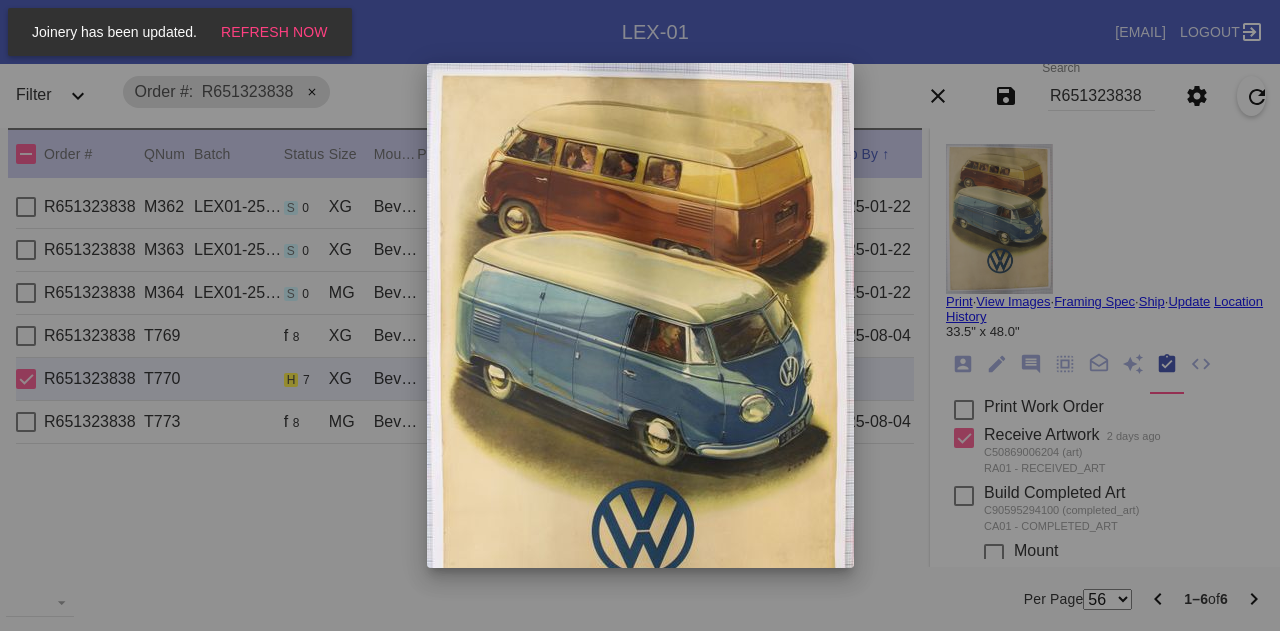 click at bounding box center [640, 315] 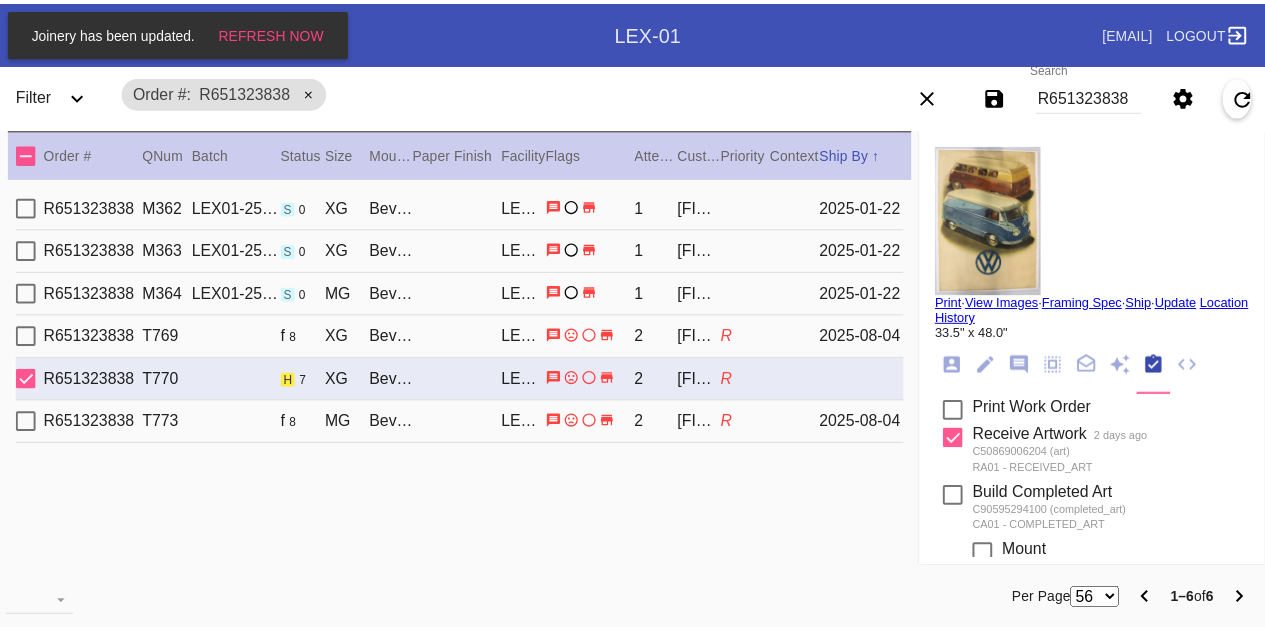 scroll, scrollTop: 318, scrollLeft: 0, axis: vertical 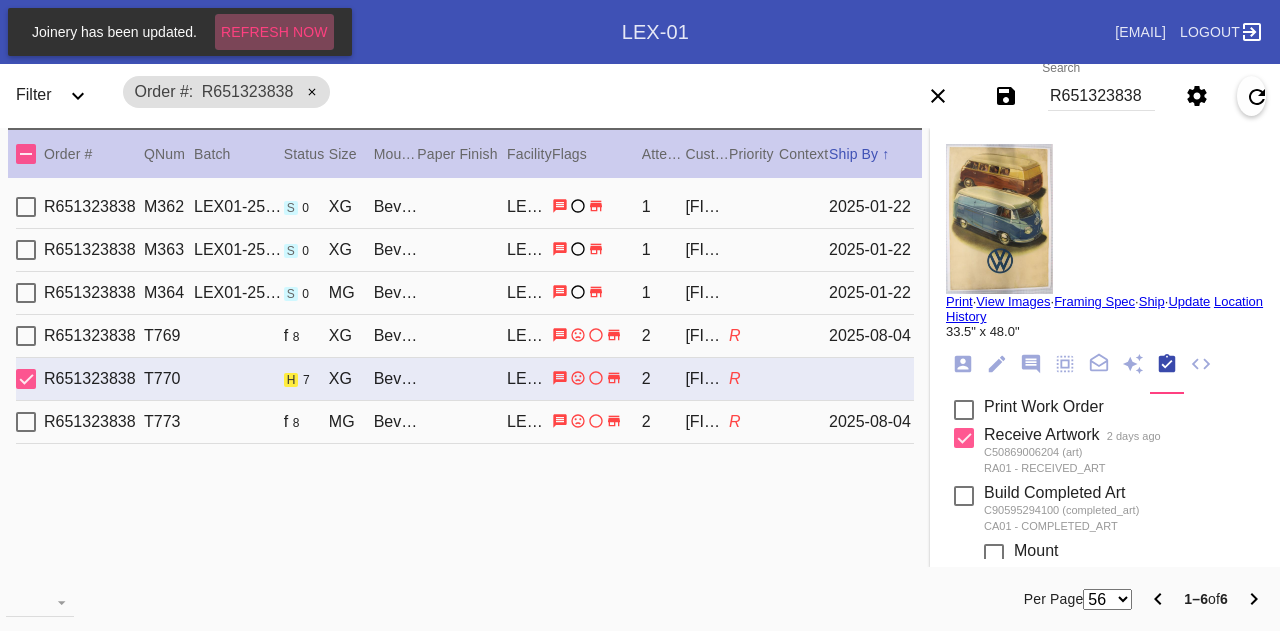 click on "Refresh Now" at bounding box center (274, 32) 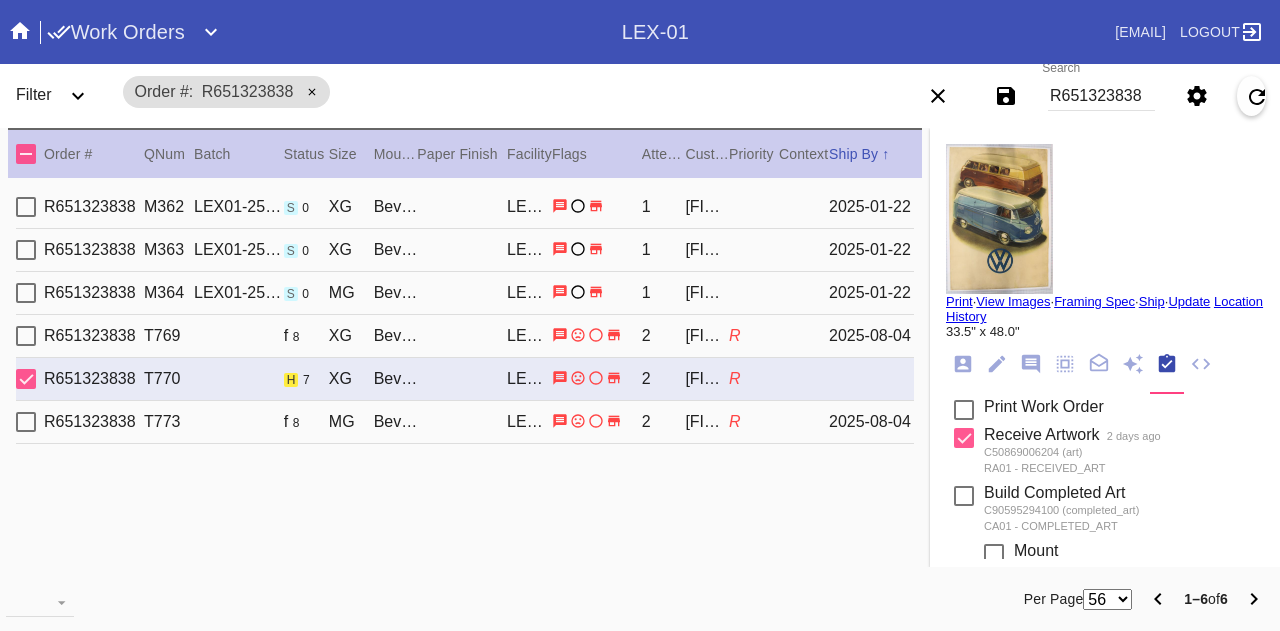 click on "Work Orders" at bounding box center (116, 32) 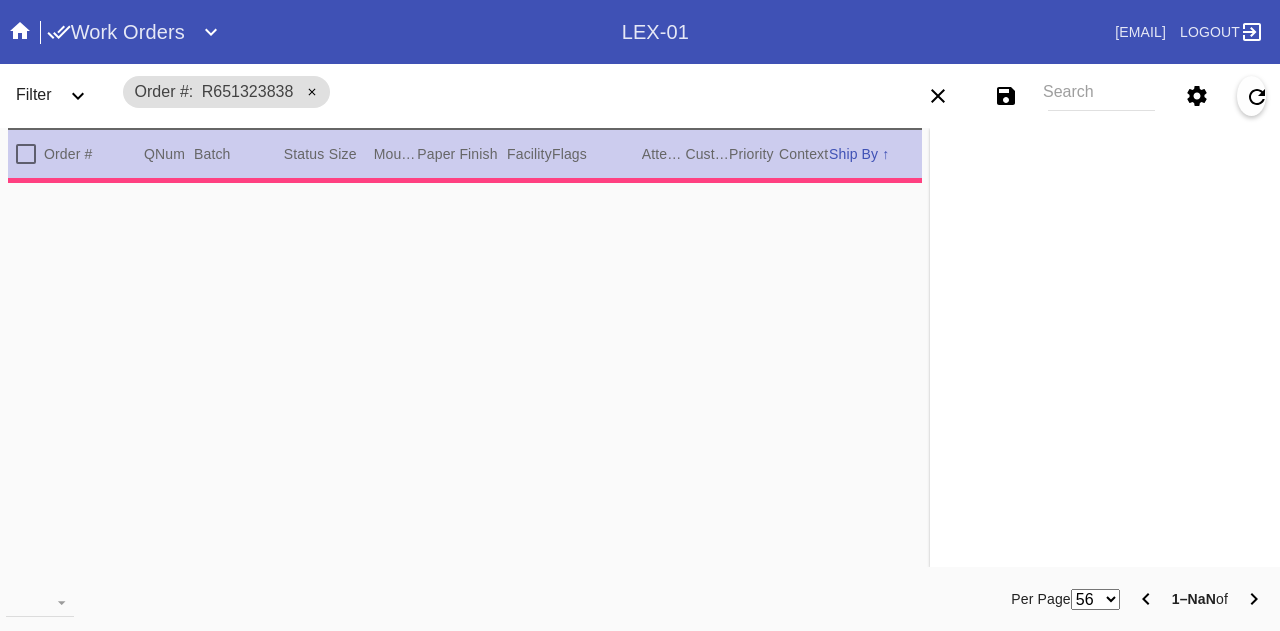 scroll, scrollTop: 0, scrollLeft: 0, axis: both 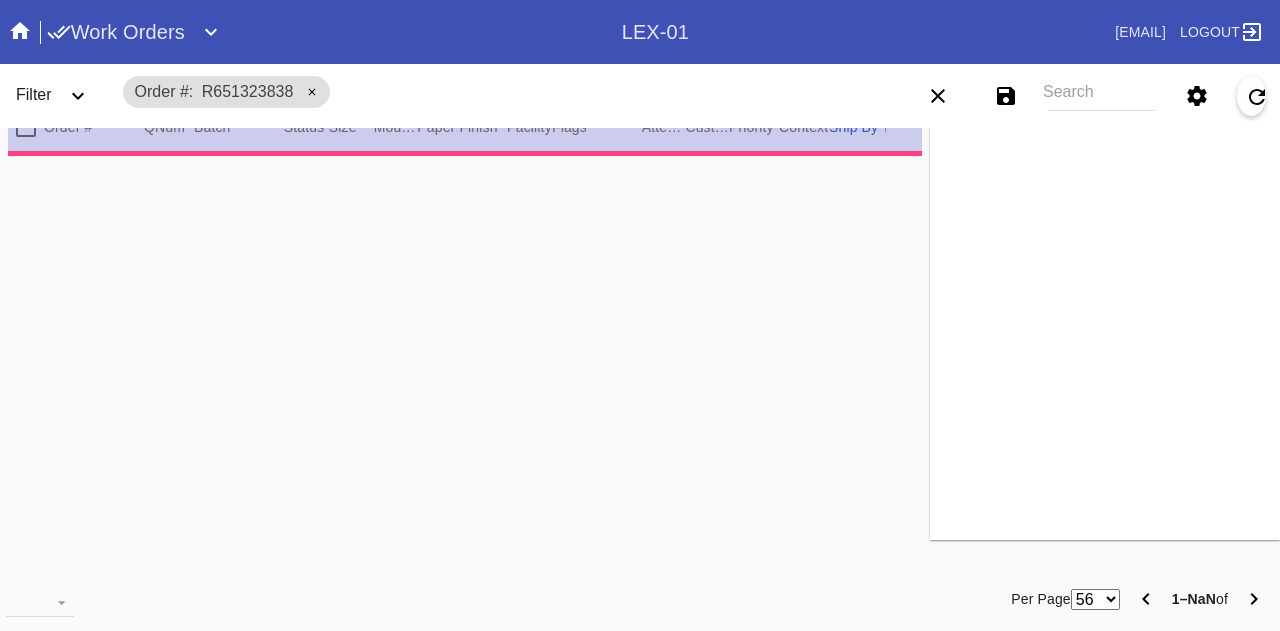 click on "Work Orders" at bounding box center [334, 32] 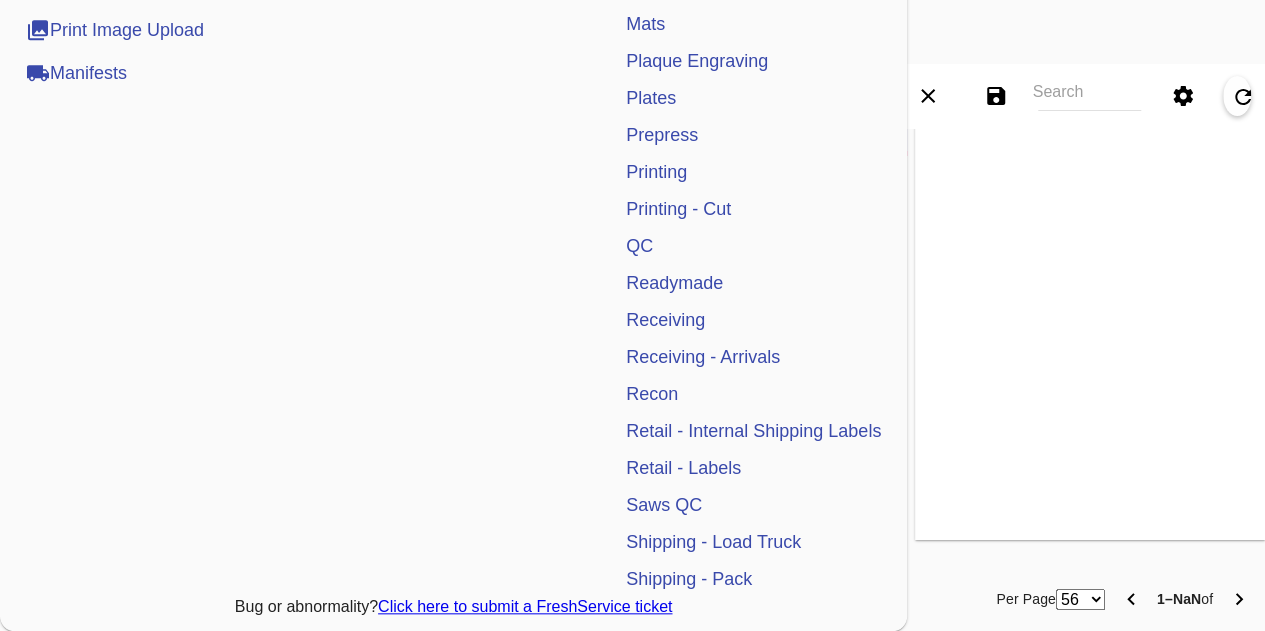 scroll, scrollTop: 0, scrollLeft: 0, axis: both 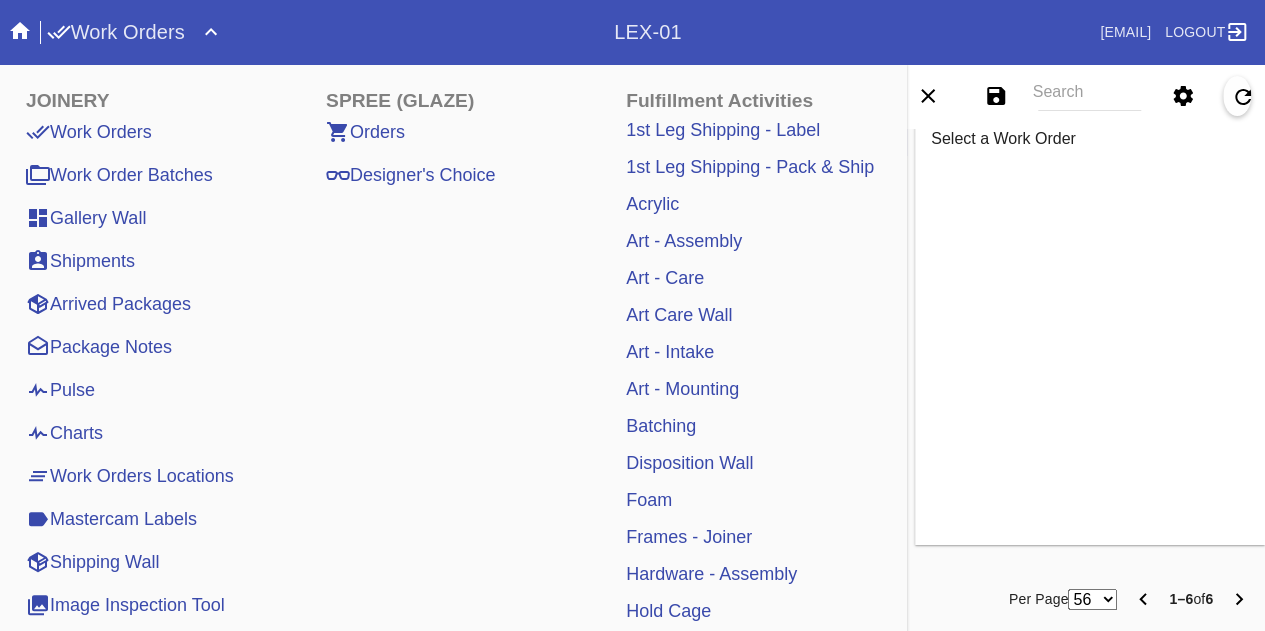 click on "Pulse" at bounding box center [60, 390] 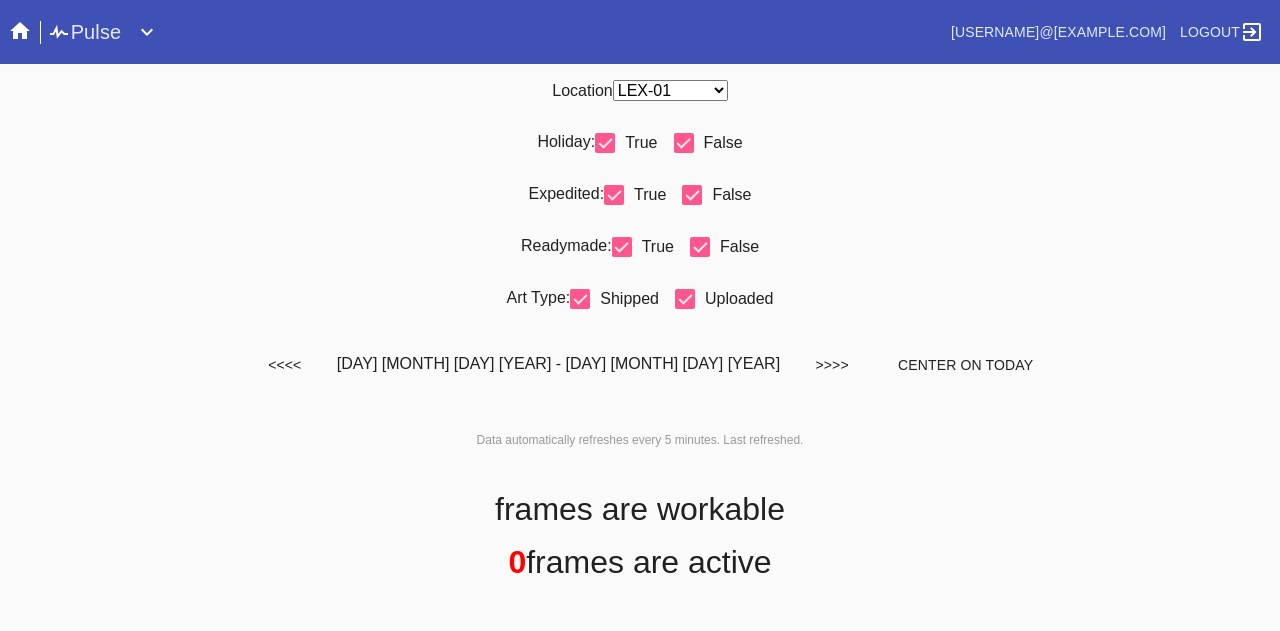 scroll, scrollTop: 0, scrollLeft: 0, axis: both 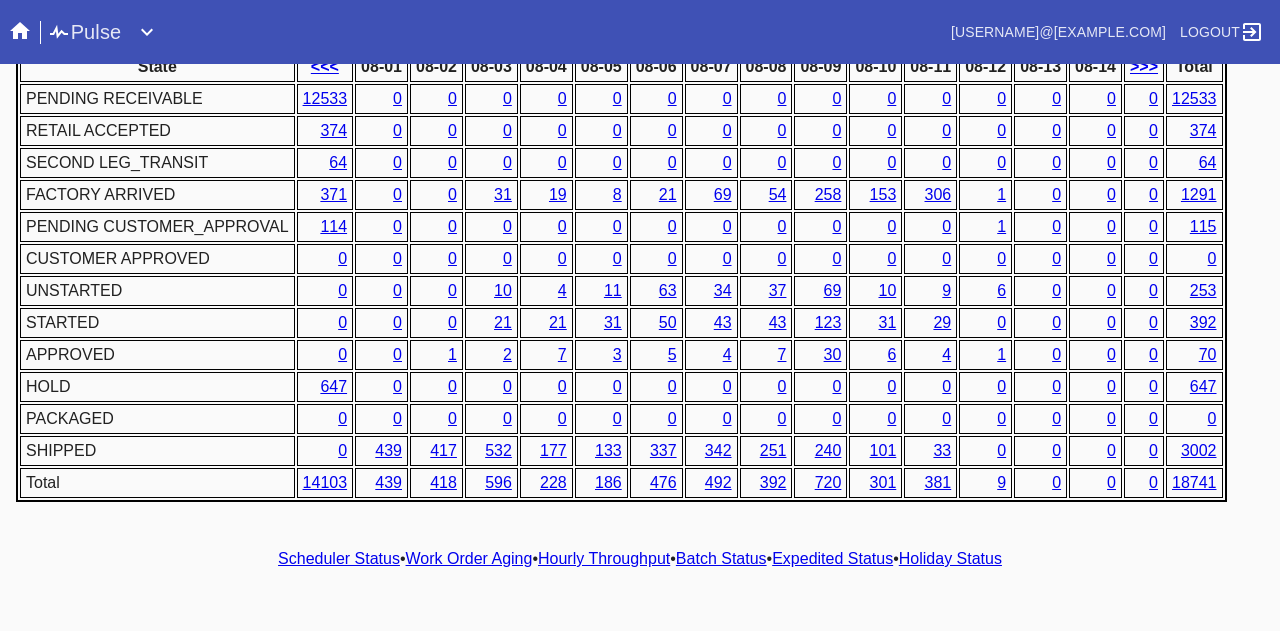 click on "Hourly Throughput" at bounding box center [604, 558] 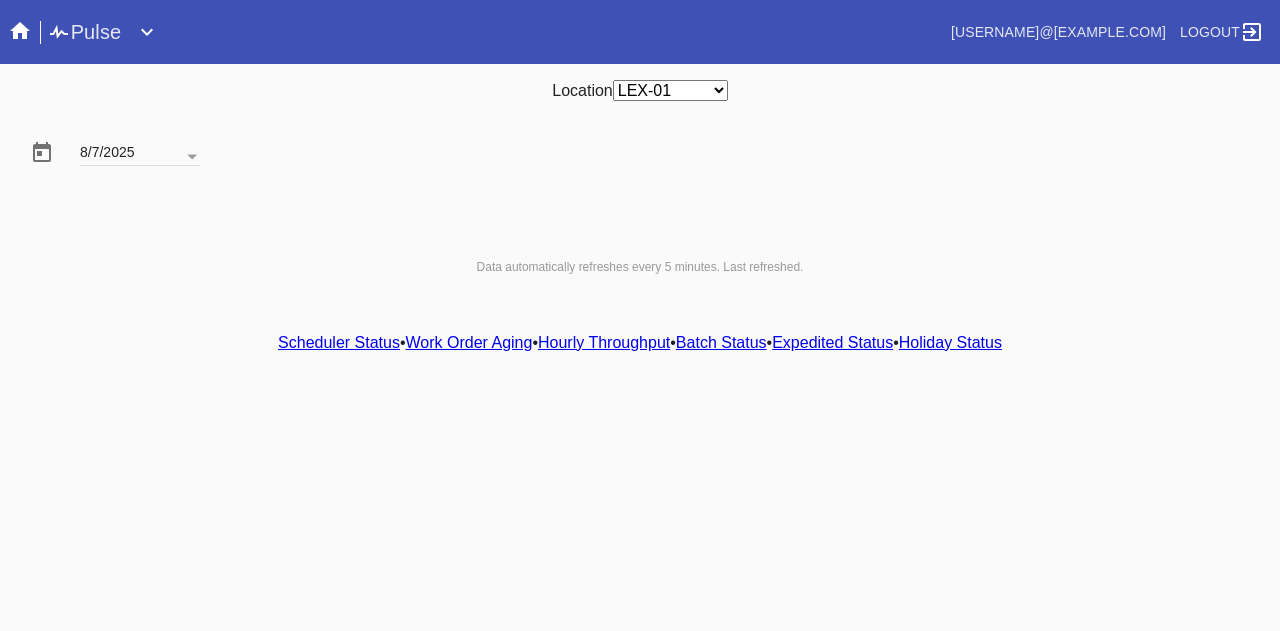 scroll, scrollTop: 0, scrollLeft: 0, axis: both 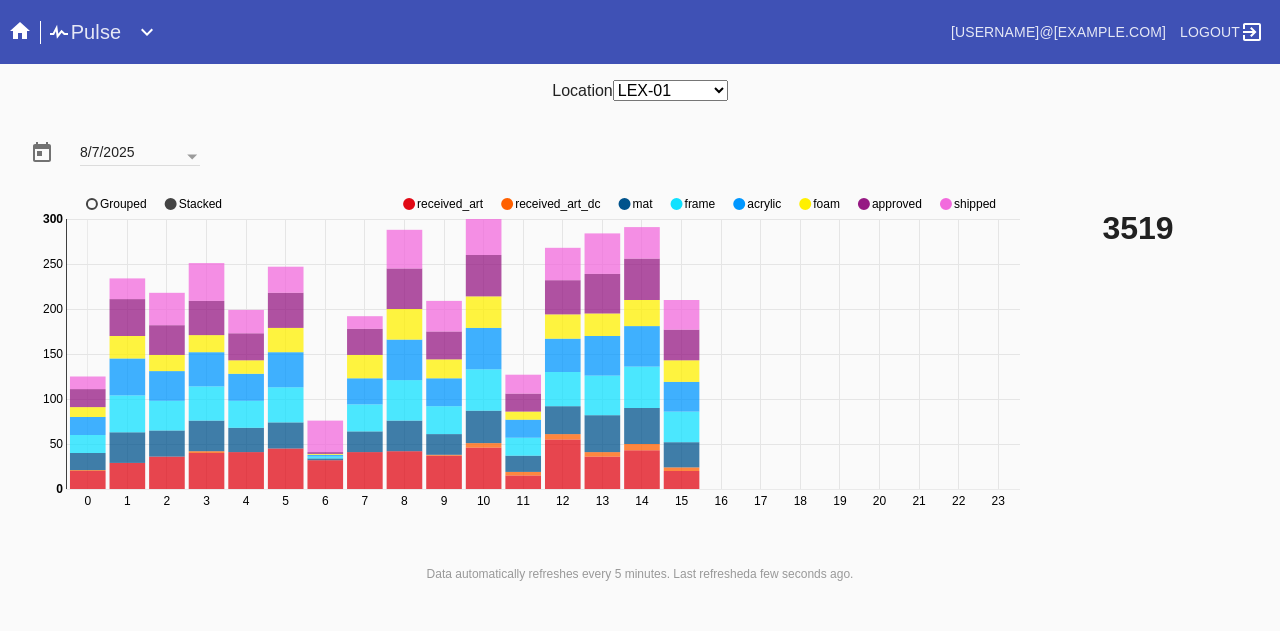 click on "approved" 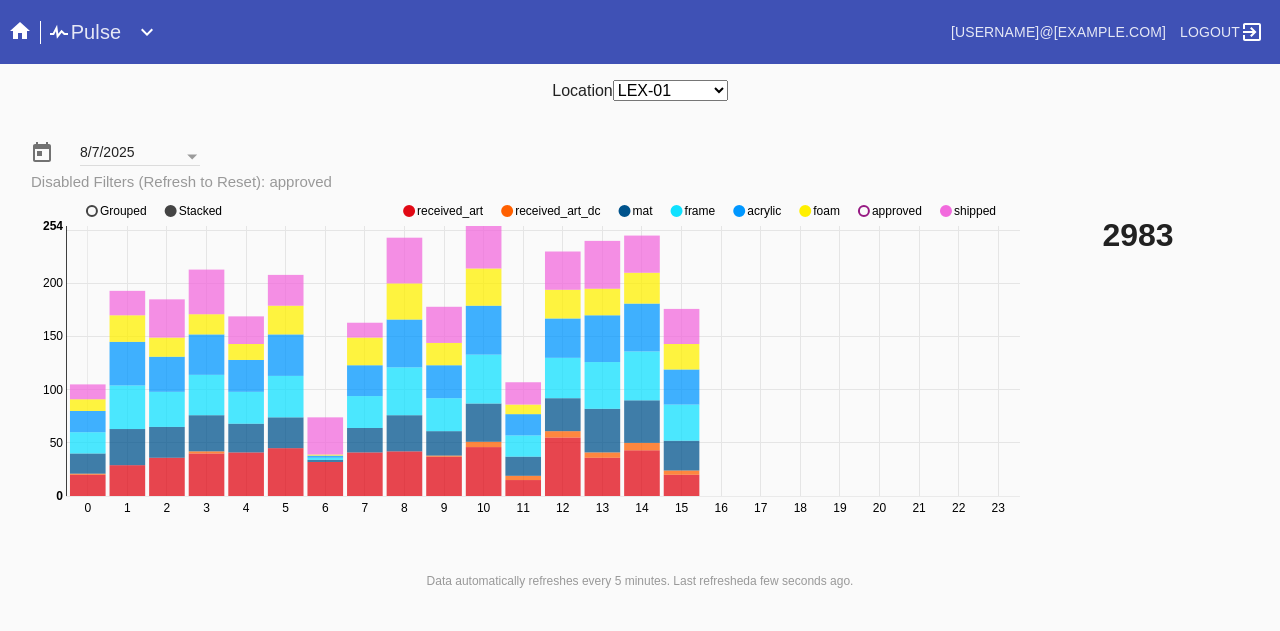 click on "approved" 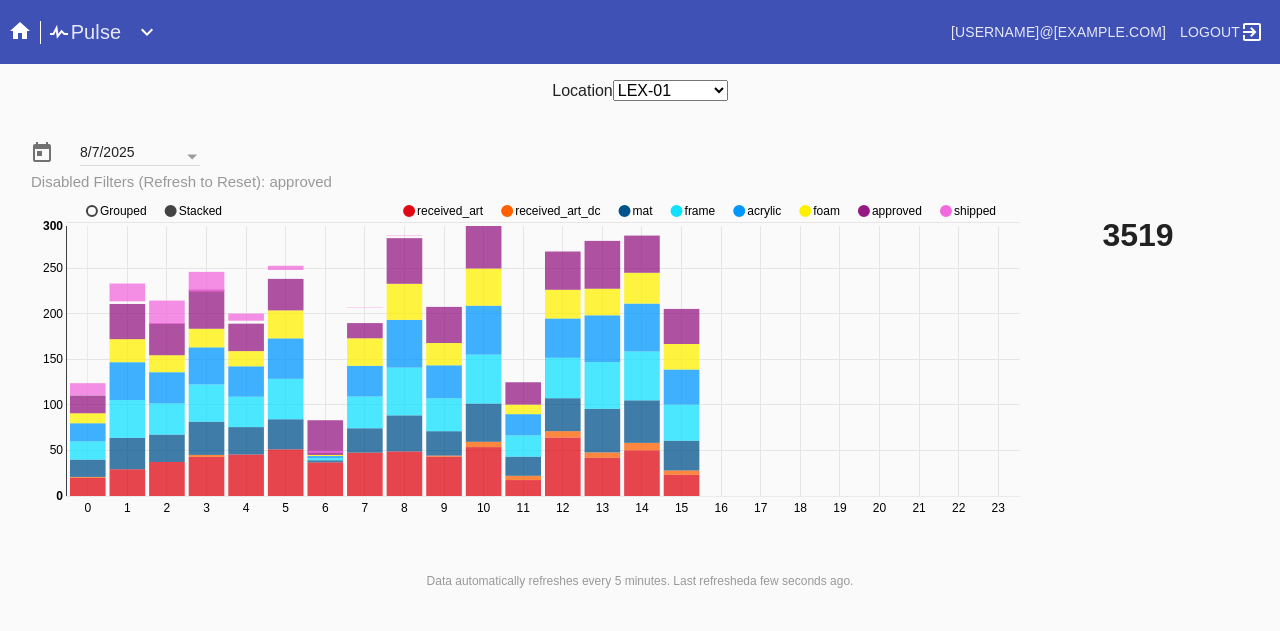 click on "approved" 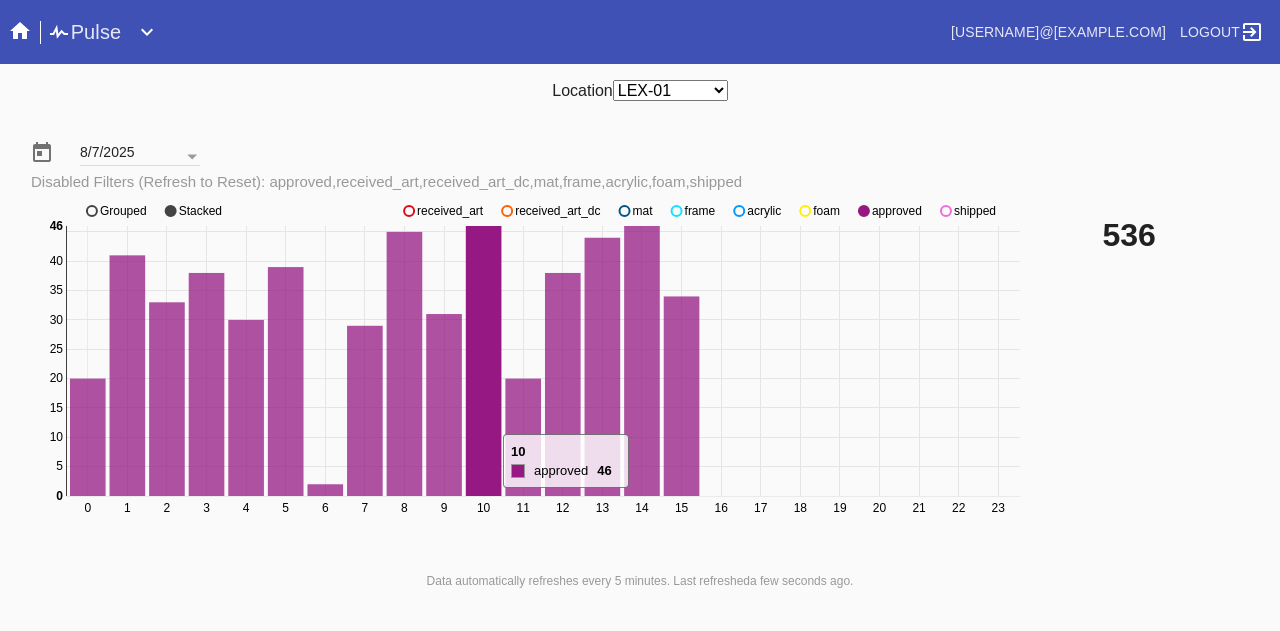 click 